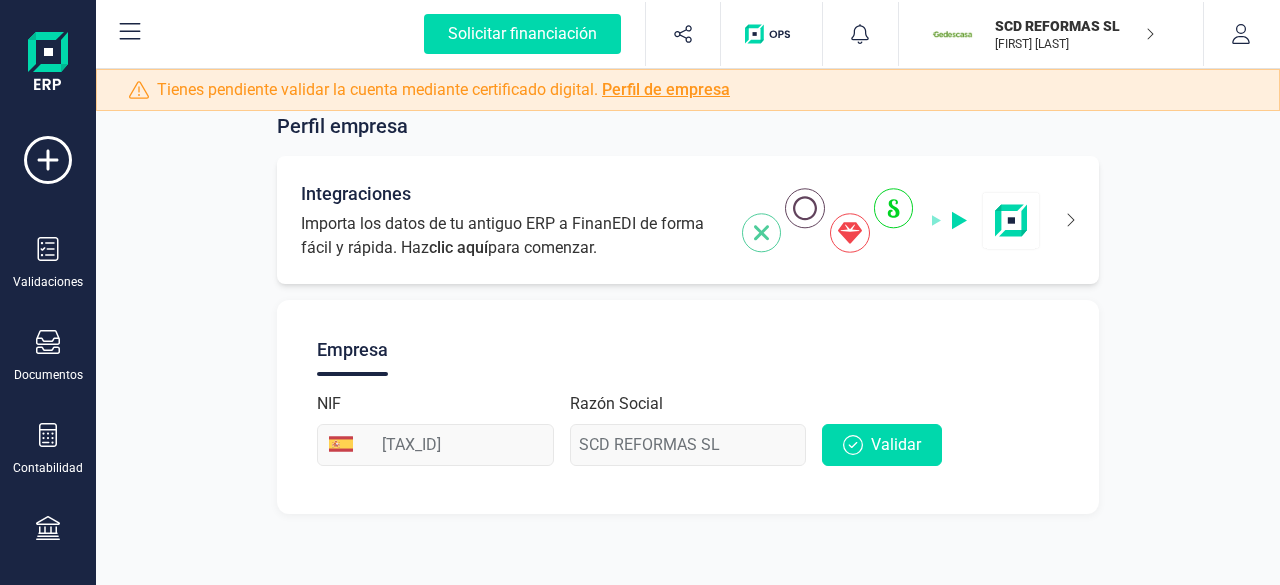 scroll, scrollTop: 0, scrollLeft: 0, axis: both 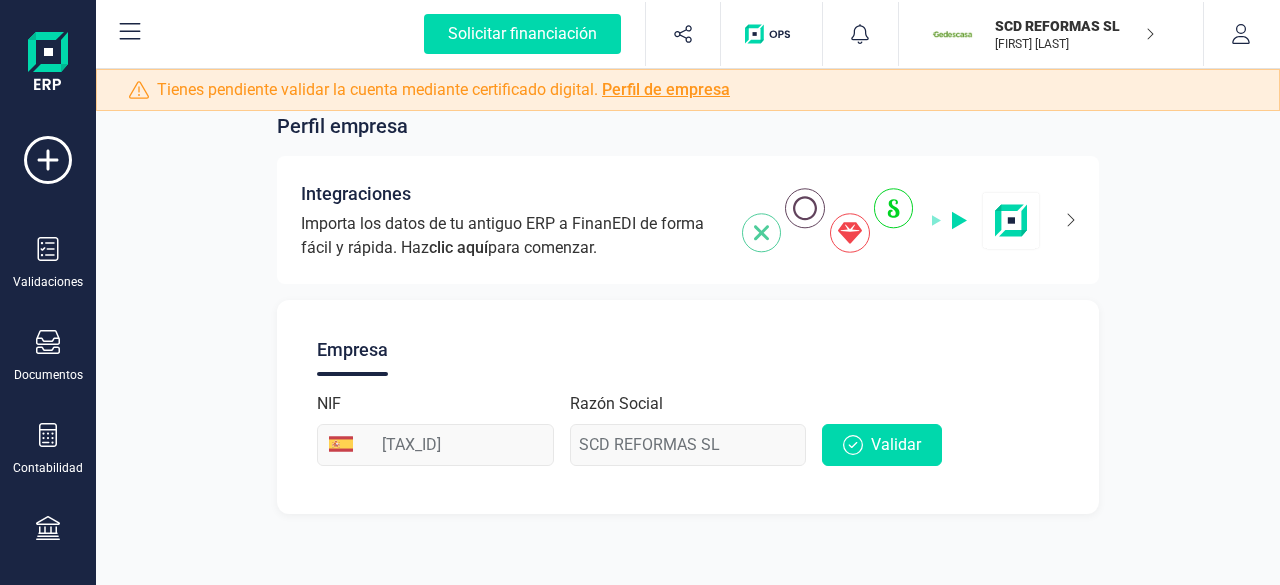click at bounding box center [953, 34] 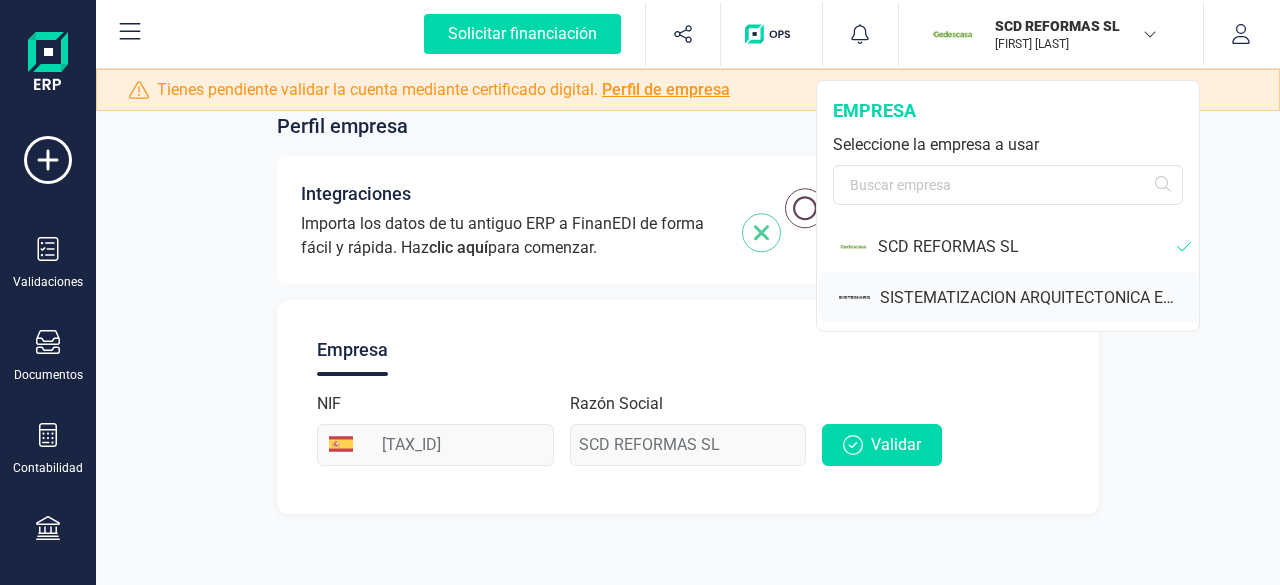 click on "SISTEMATIZACION ARQUITECTONICA EN REFORMAS SL" at bounding box center [1039, 298] 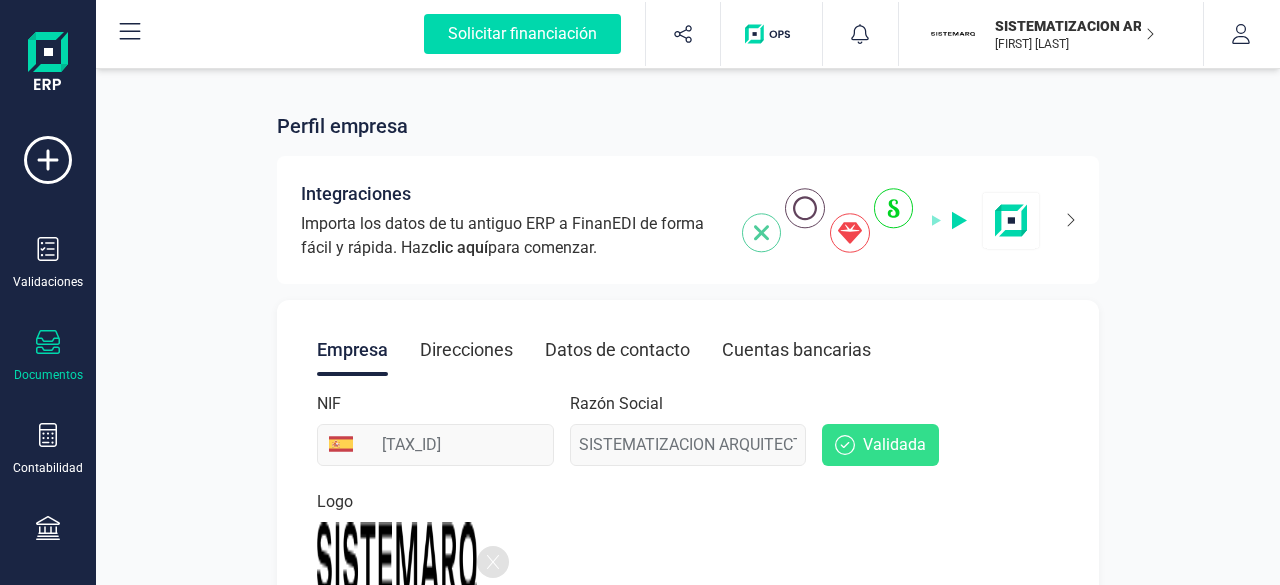click 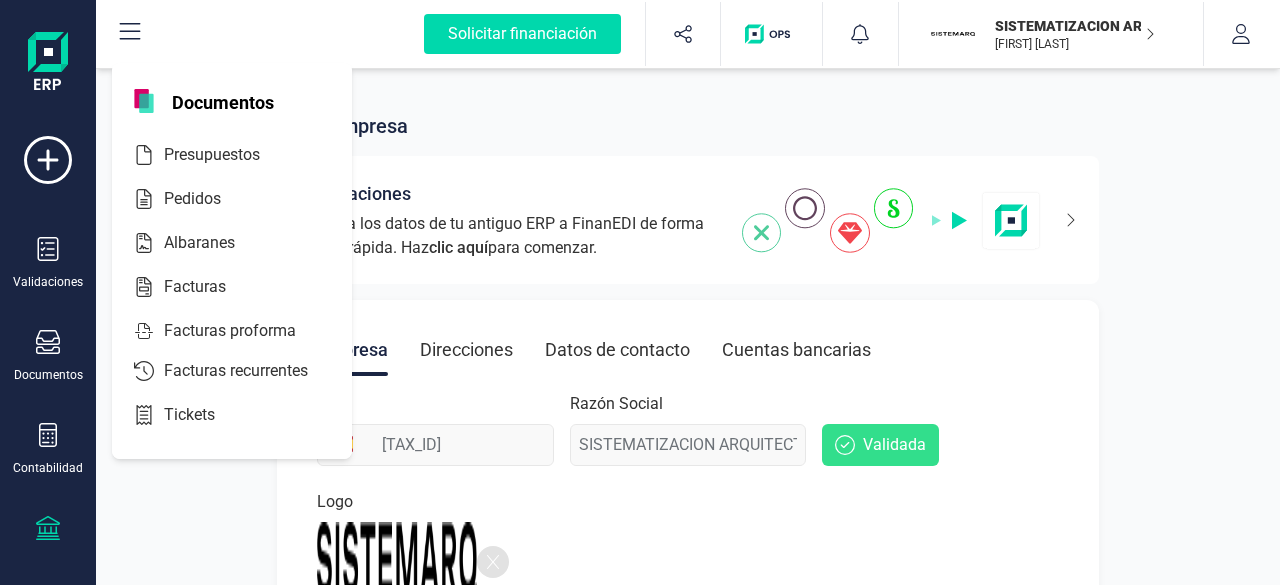 click 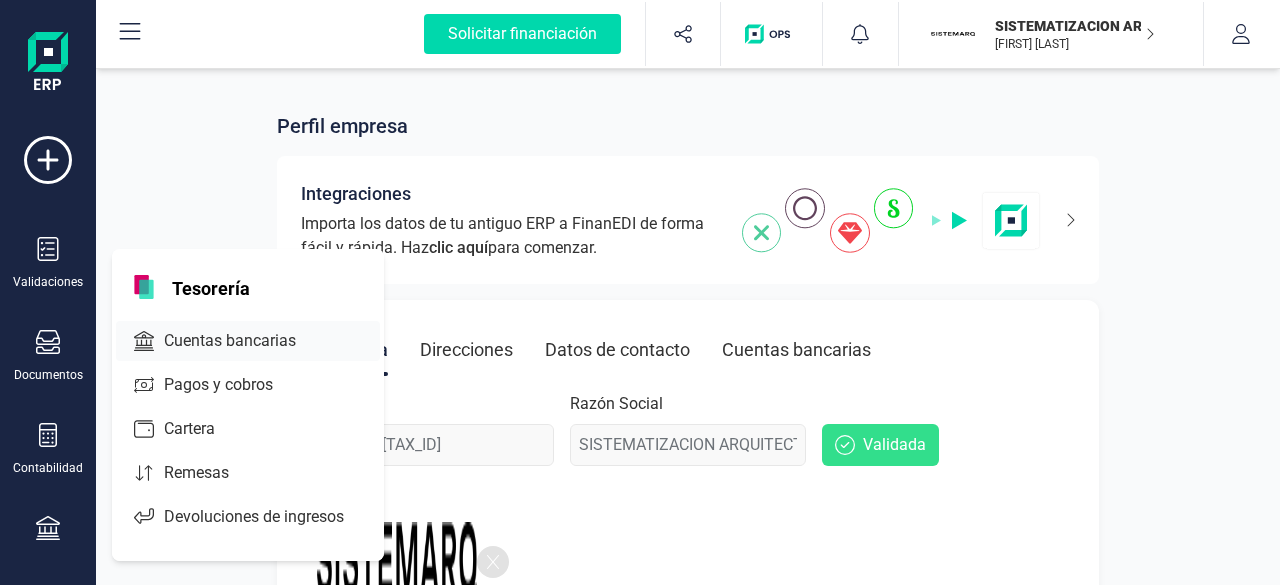 click on "Cuentas bancarias" at bounding box center (248, 341) 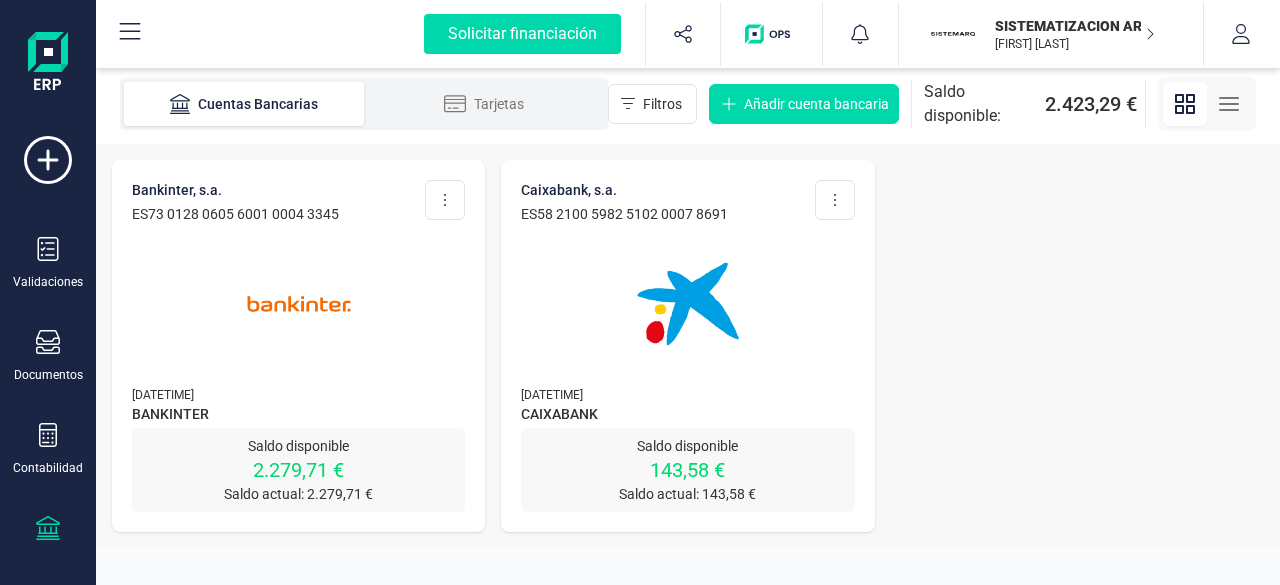 click at bounding box center (299, 304) 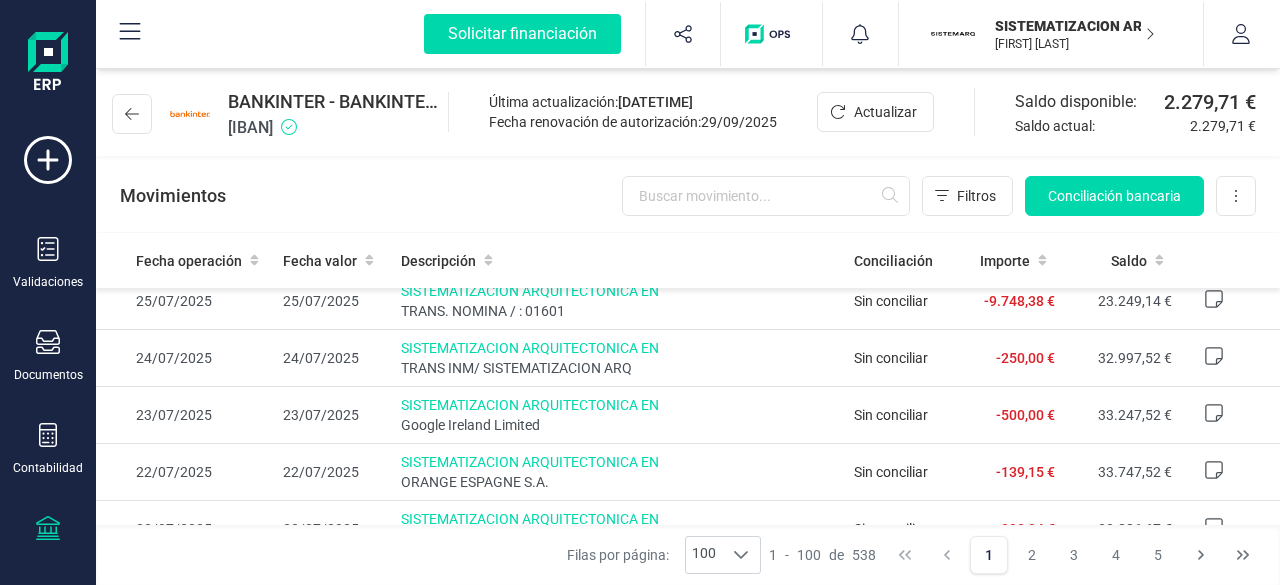 scroll, scrollTop: 0, scrollLeft: 0, axis: both 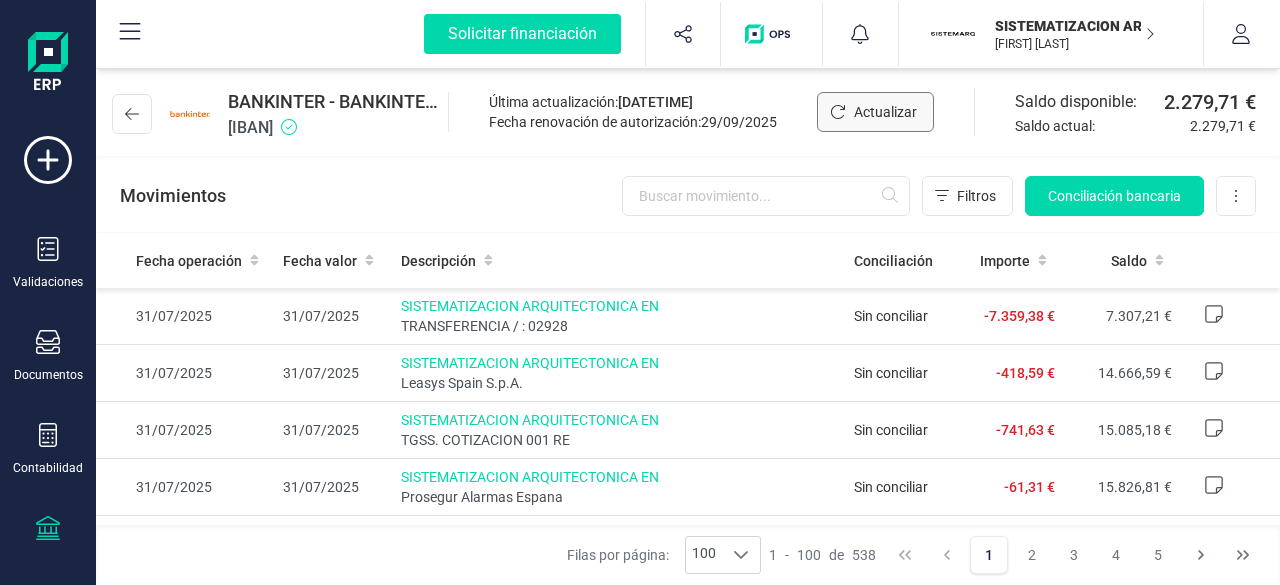 click on "Actualizar" at bounding box center (885, 112) 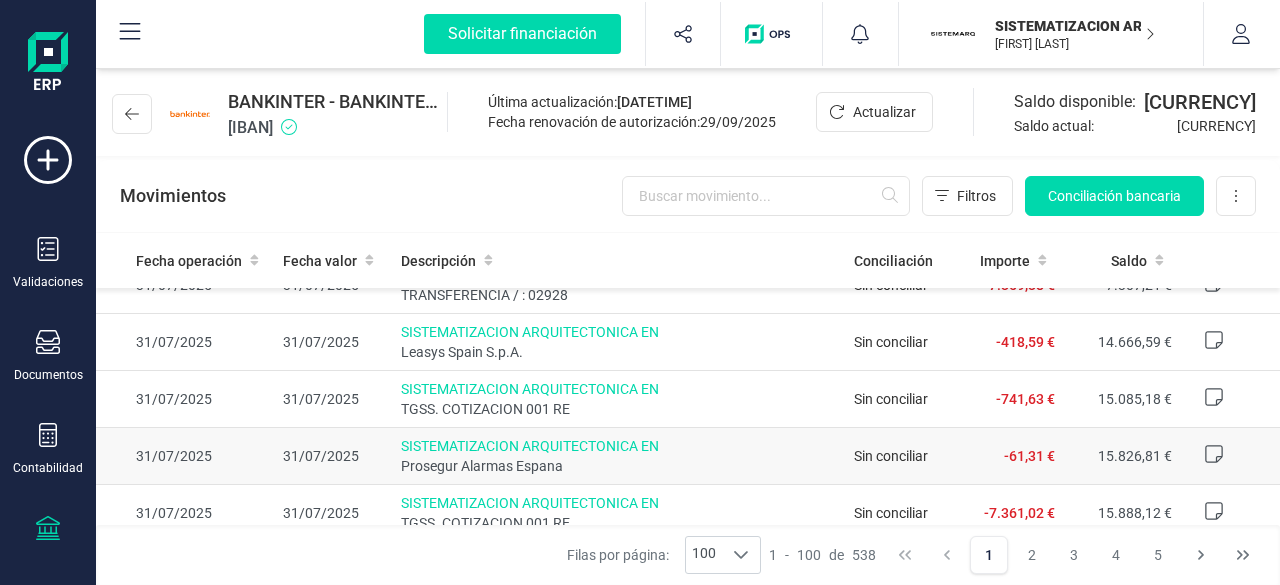scroll, scrollTop: 0, scrollLeft: 0, axis: both 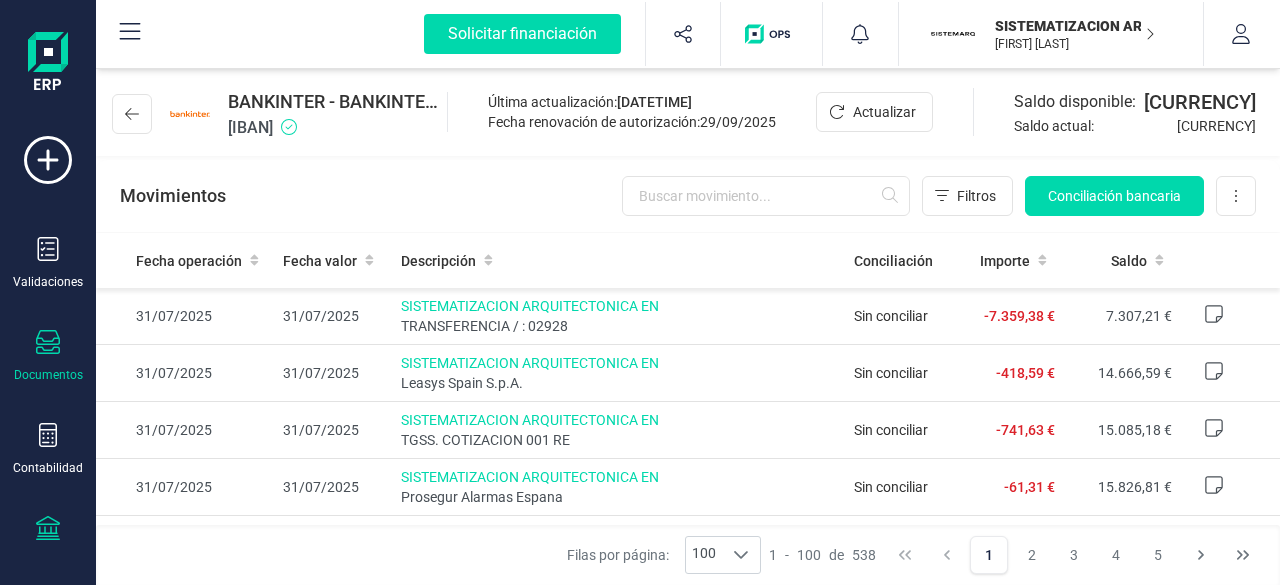 click 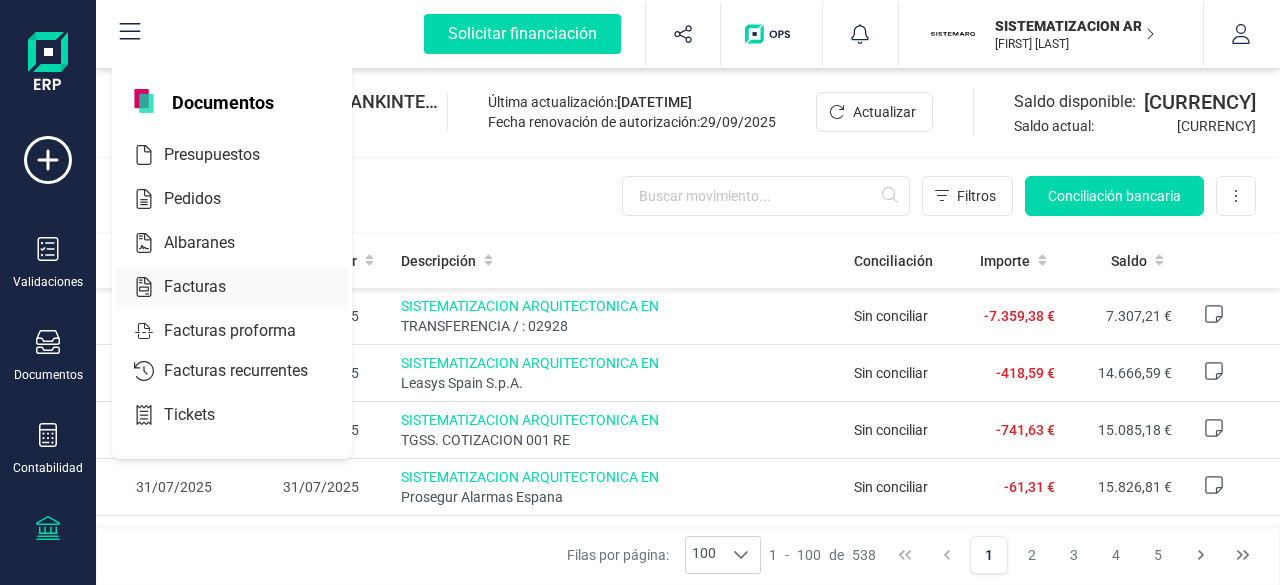 click on "Facturas" at bounding box center (209, 287) 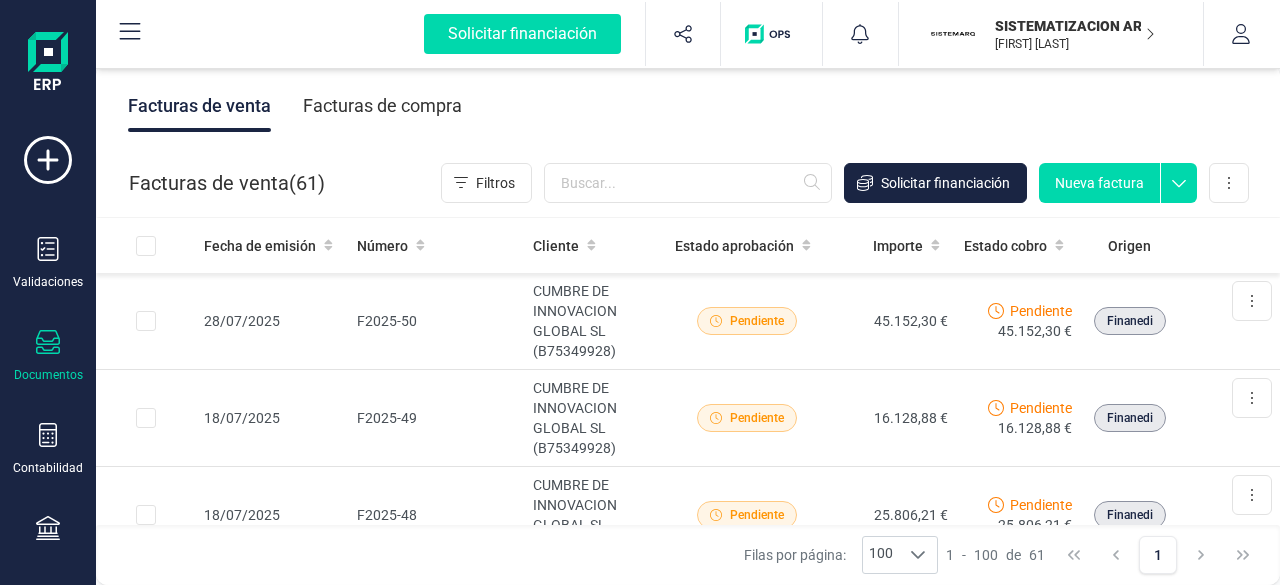 drag, startPoint x: 421, startPoint y: 104, endPoint x: 430, endPoint y: 115, distance: 14.21267 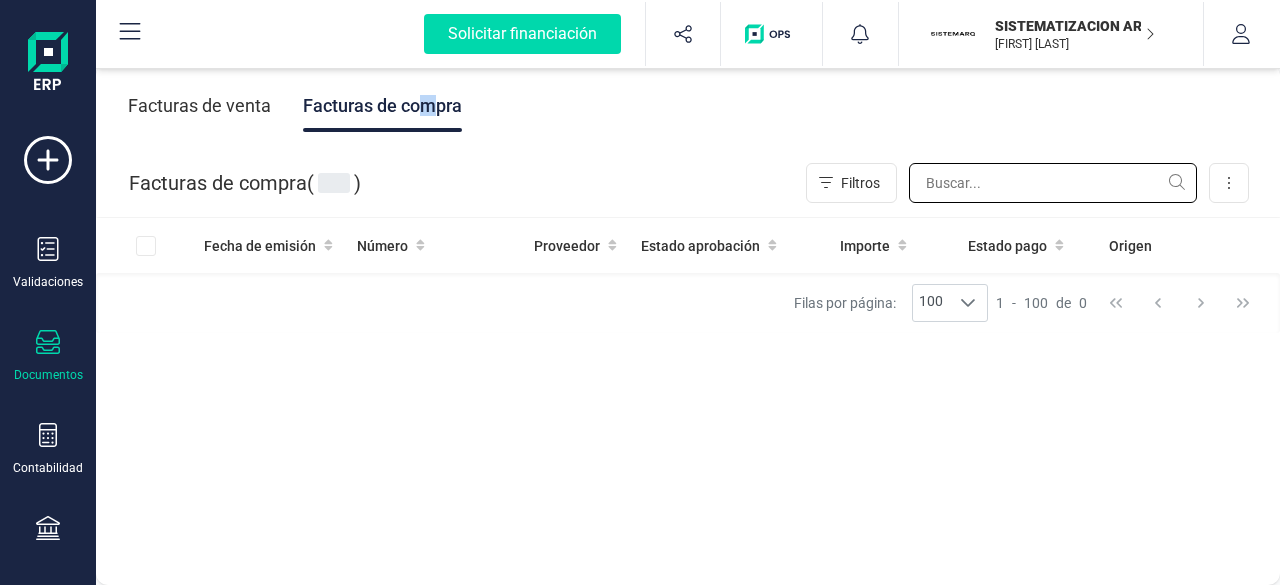 click at bounding box center (1053, 183) 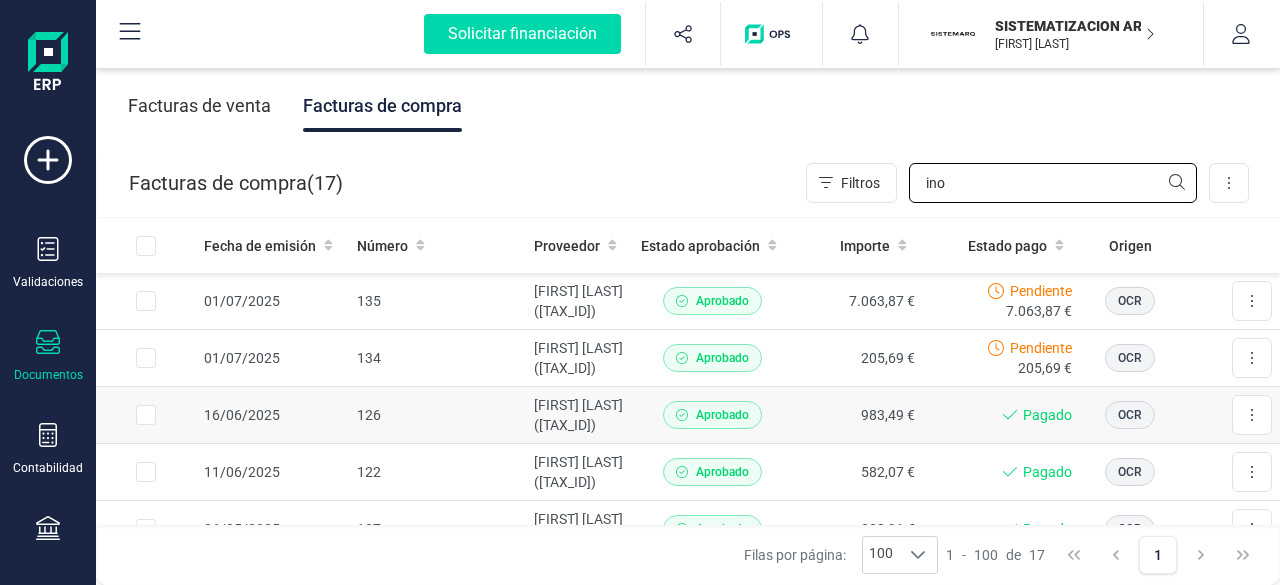 type on "ino" 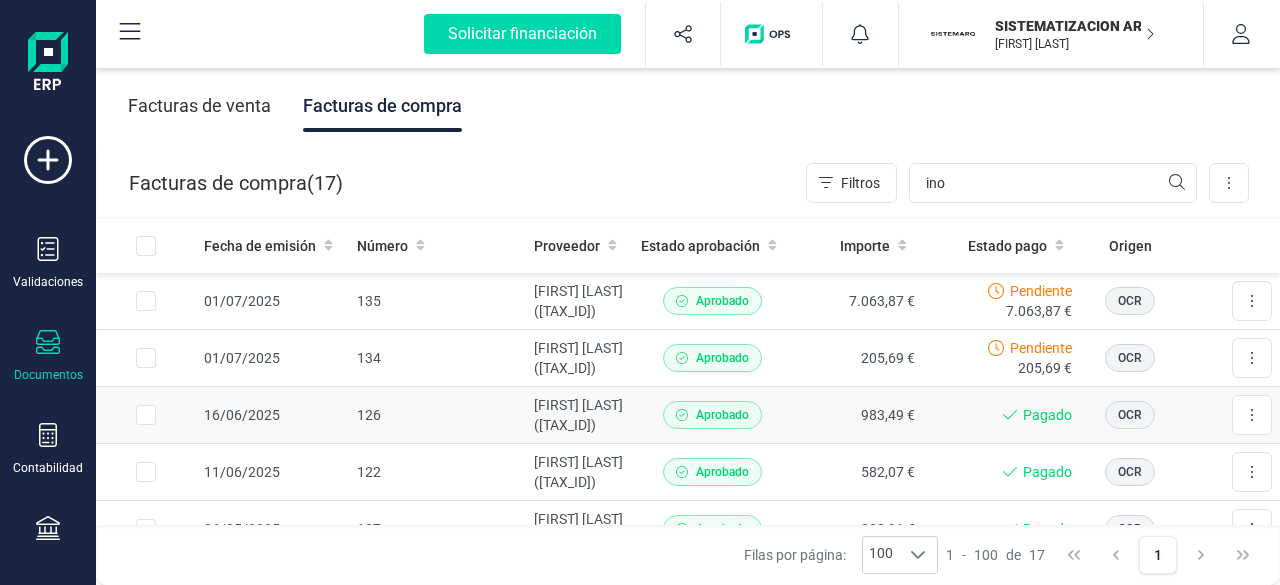 click on "126" at bounding box center (438, 415) 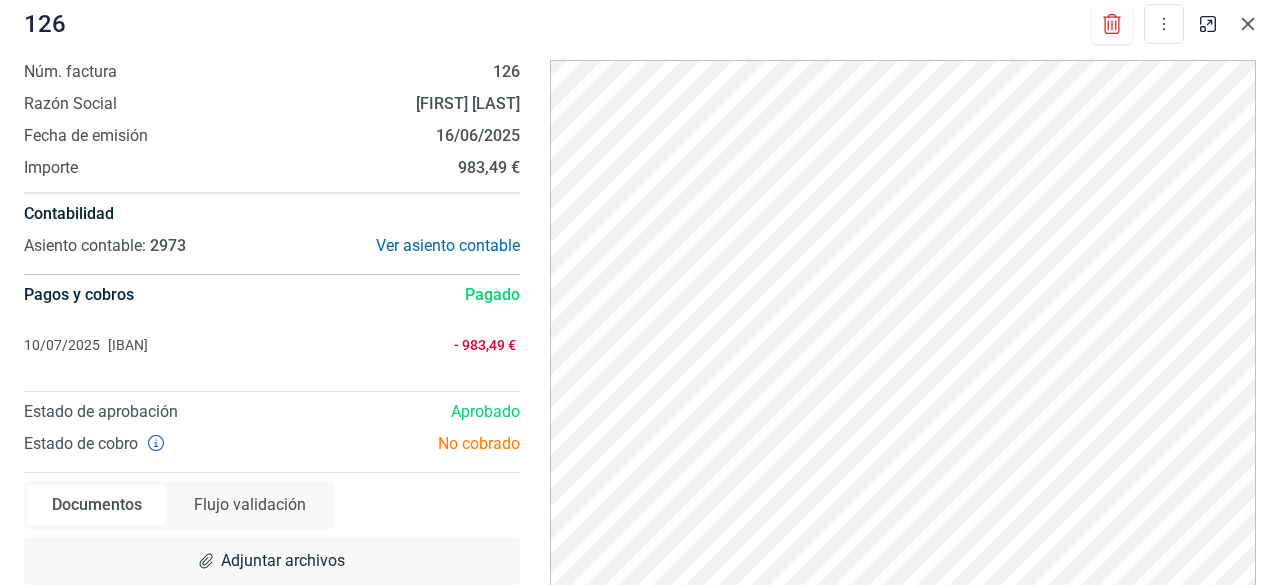click 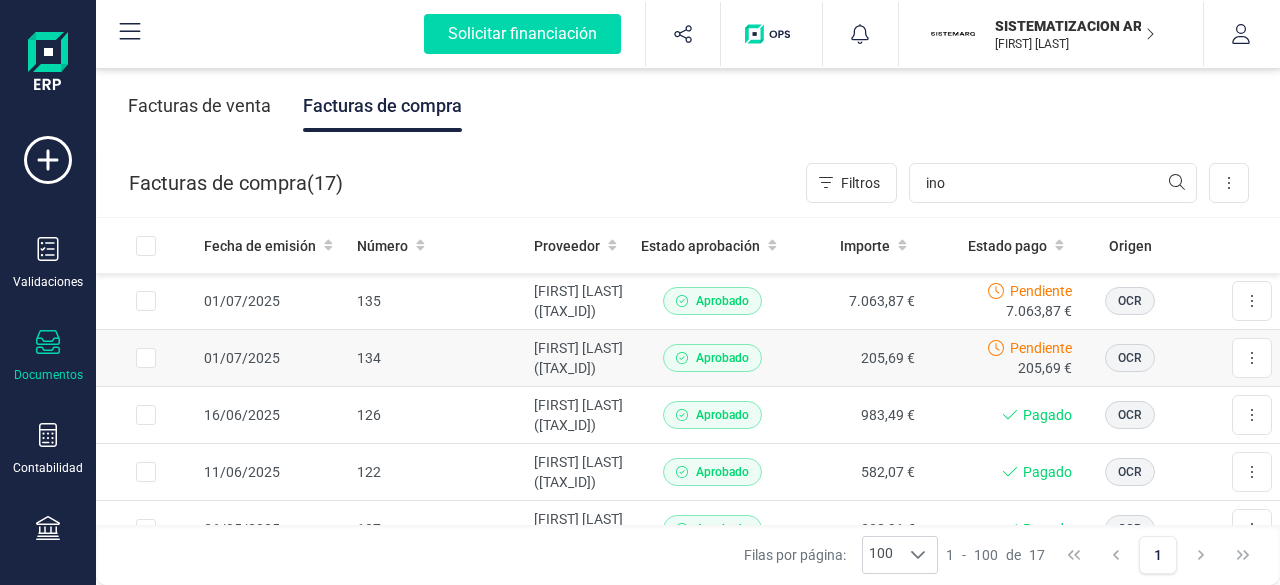 click on "[FIRST] [LAST]  ([DOCUMENT_ID])" at bounding box center (579, 358) 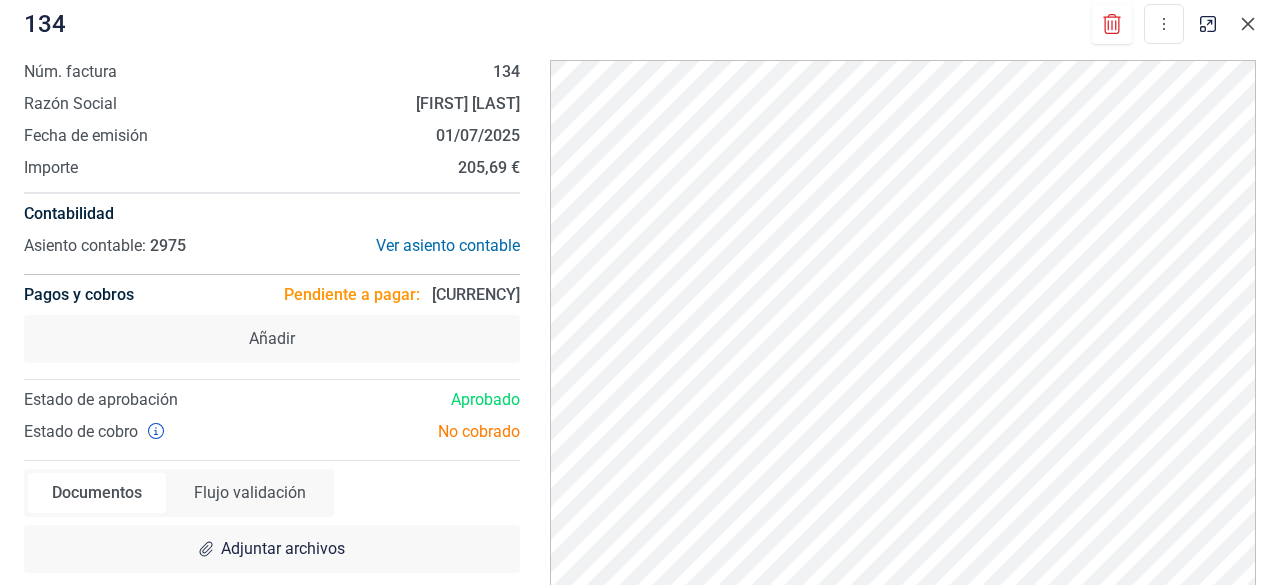 click at bounding box center (1248, 24) 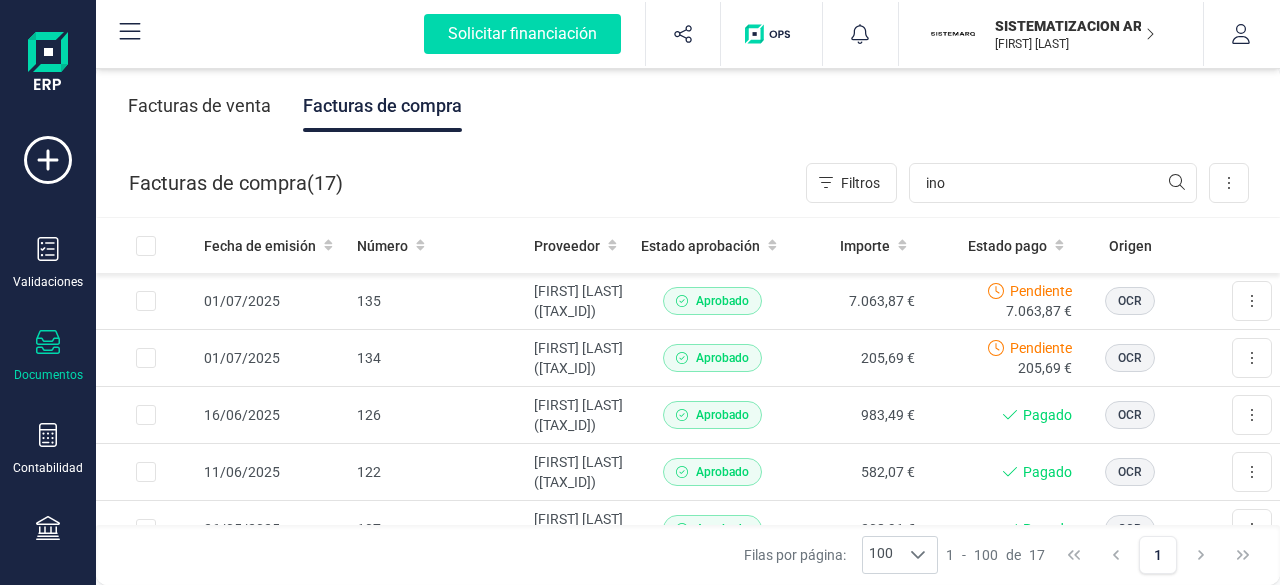 click on "Facturas de venta" at bounding box center [199, 106] 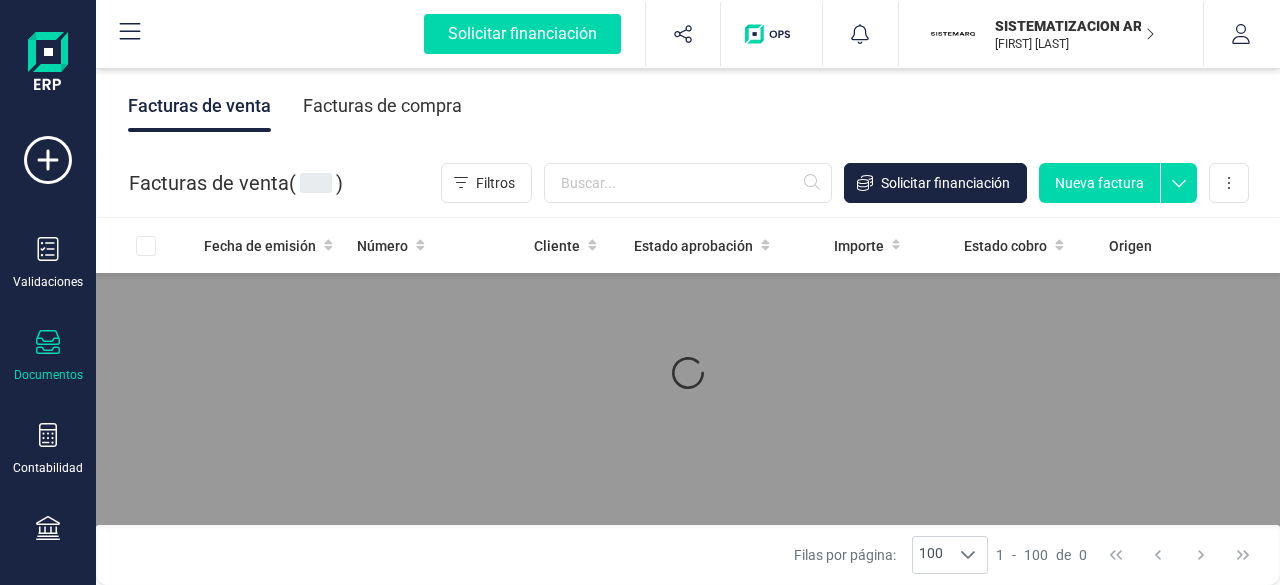 click on "Facturas de compra" at bounding box center (382, 106) 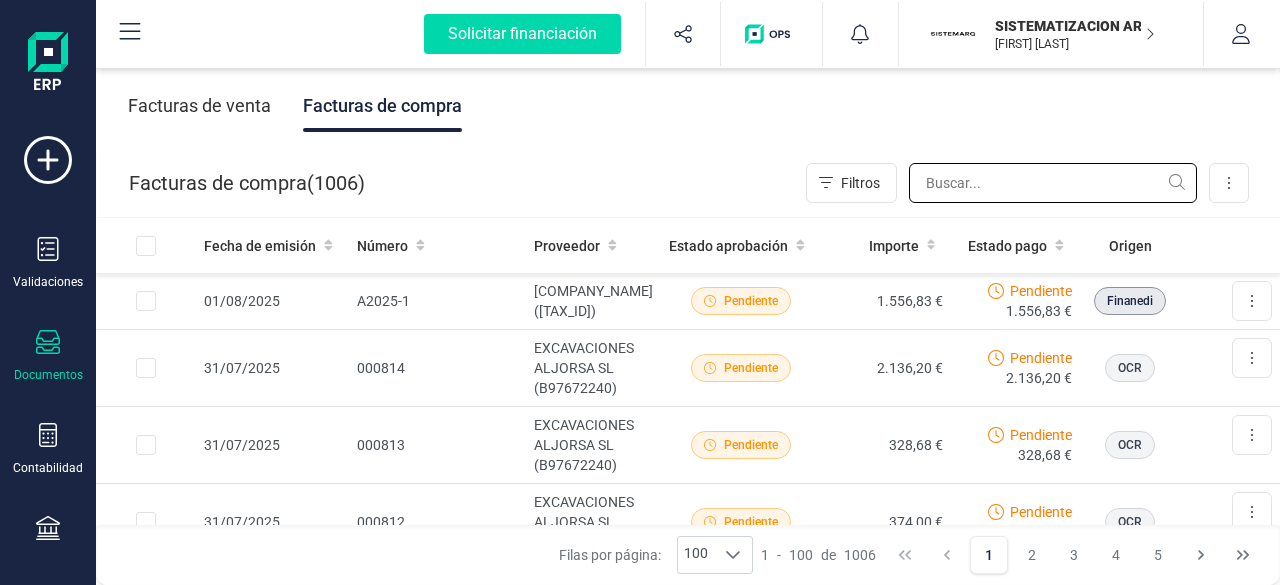 click at bounding box center [1053, 183] 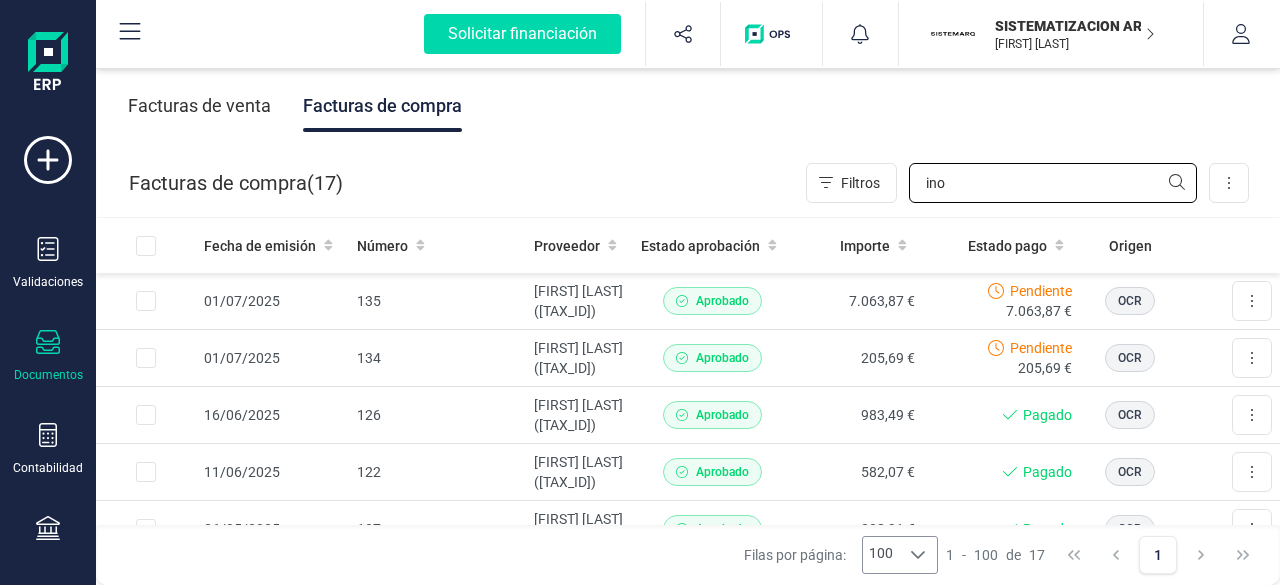 type on "ino" 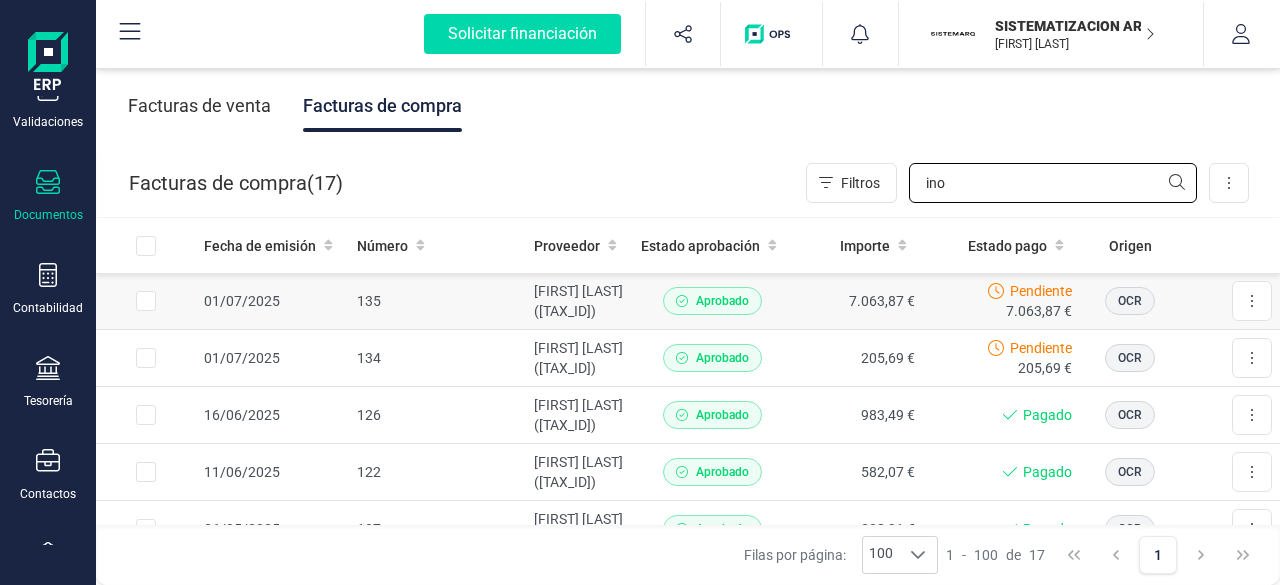 scroll, scrollTop: 200, scrollLeft: 0, axis: vertical 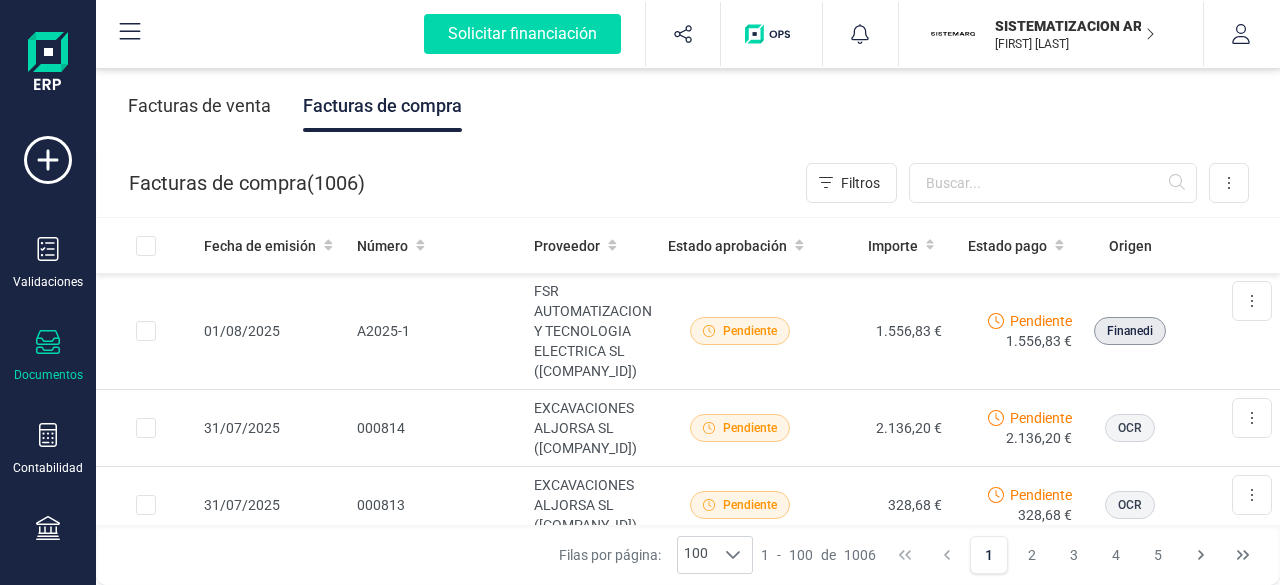 click at bounding box center [1053, 183] 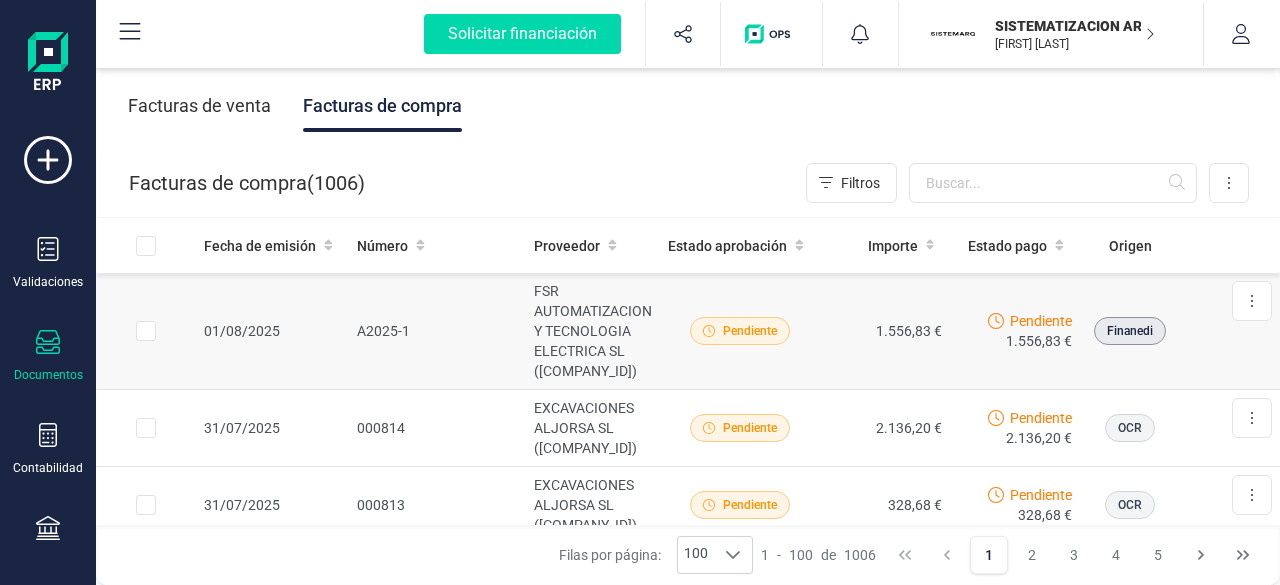 click on "1.556,83 €" at bounding box center [885, 331] 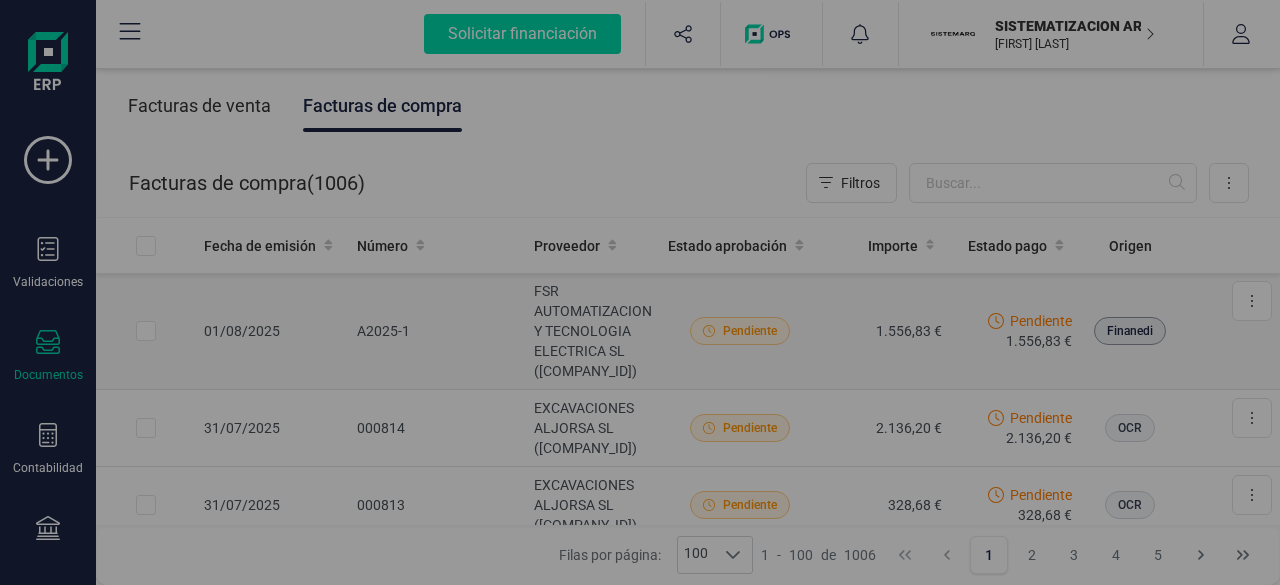 click on "Solicitar financiación Importaciones completadas   0 / 0 SISTEMATIZACION ARQUITECTONICA EN REFORMAS SL ANNE LOUISE SISTEMATIZACION ARQUITECTONICA EN REFORMAS SL ANNE LOUISE empresa Seleccione la empresa a usar SCD REFORMAS SL SISTEMATIZACION ARQUITECTONICA EN REFORMAS SL empresa Perfil empresa Gestión usuarios Flujo de aprobaciones Gestión categorías contabilidad Impuestos Cuentas contables Cierre contable usuario Mis datos Mis empresas Cerrar sesión Facturas de venta Facturas de compra Facturas de compra  ( 1006 ) Filtros   Importar Carga masiva (Excel) Factura electrónica (FacturaE) Escanear (OCR) Exportar Fecha de emisión Número Proveedor Estado aprobación Importe Estado pago Origen 01/08/2025 A2025-1 FSR AUTOMATIZACION Y TECNOLOGIA ELECTRICA SL (B56303159) Pendiente 1.556,83 € Pendiente 1.556,83 € Finanedi   Descargar documento 31/07/2025 000814 EXCAVACIONES ALJORSA SL (B97672240) Pendiente 2.136,20 € Pendiente 2.136,20 € OCR   Descargar documento 31/07/2025 000813 OCR   1" at bounding box center [640, 292] 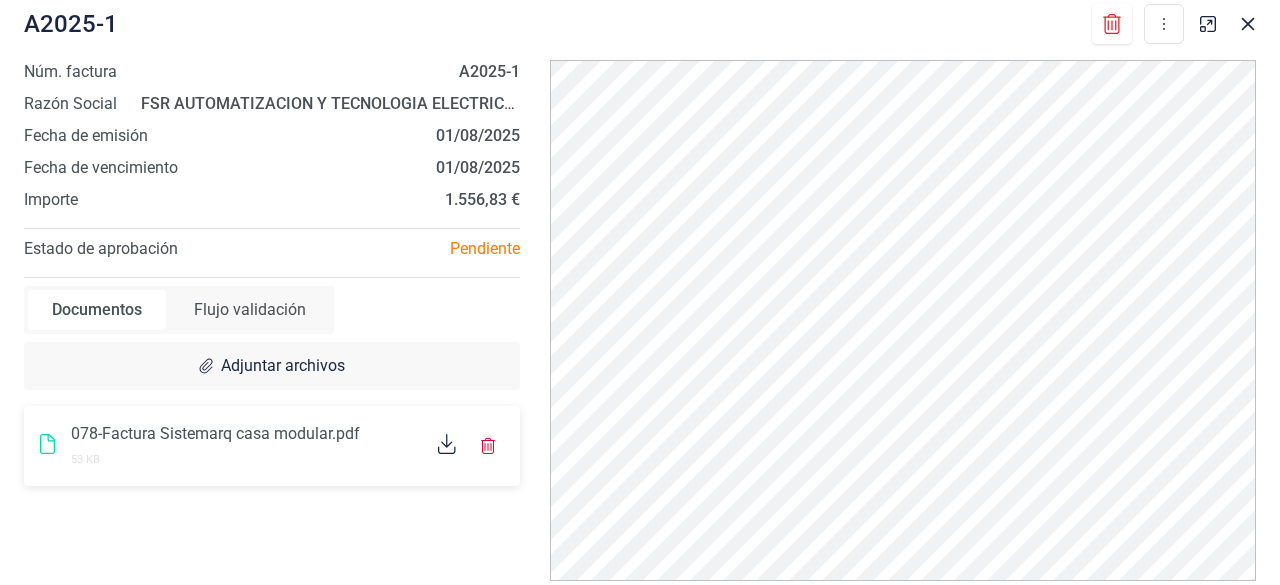 click on "Núm. factura A2025-1 Razón Social FSR AUTOMATIZACION Y TECNOLOGIA ELECTRICA SL Fecha de emisión 01/08/2025 Fecha de vencimiento 01/08/2025 Importe 1.556,83 € Pagos y cobros Pendiente a pagar: 1.556,83
€ Añadir Estado de aprobación Pendiente Documentos Flujo validación Adjuntar archivos 078-Factura Sistemarq casa modular.pdf 53 KB" at bounding box center [272, 320] 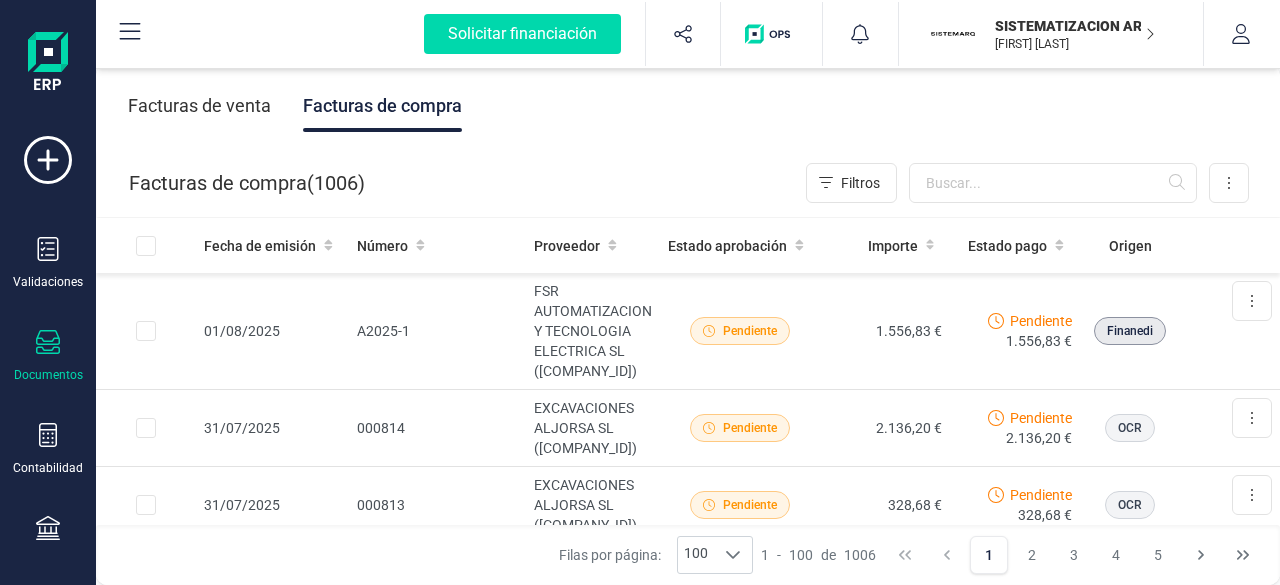 scroll, scrollTop: 0, scrollLeft: 0, axis: both 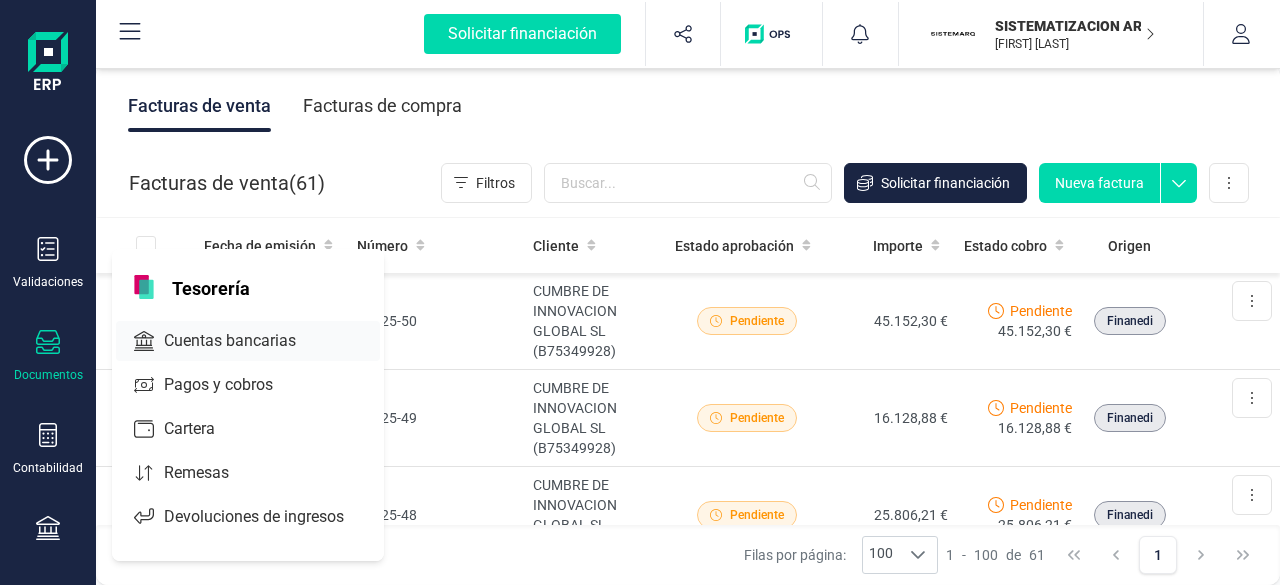 click on "Cuentas bancarias" at bounding box center [244, 341] 